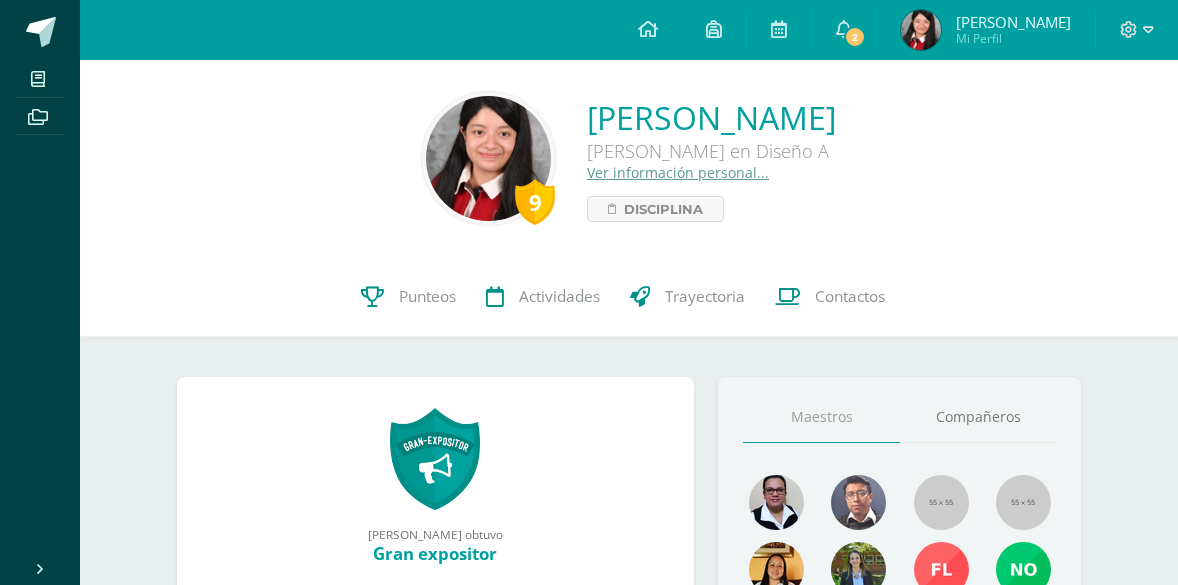 scroll, scrollTop: 0, scrollLeft: 0, axis: both 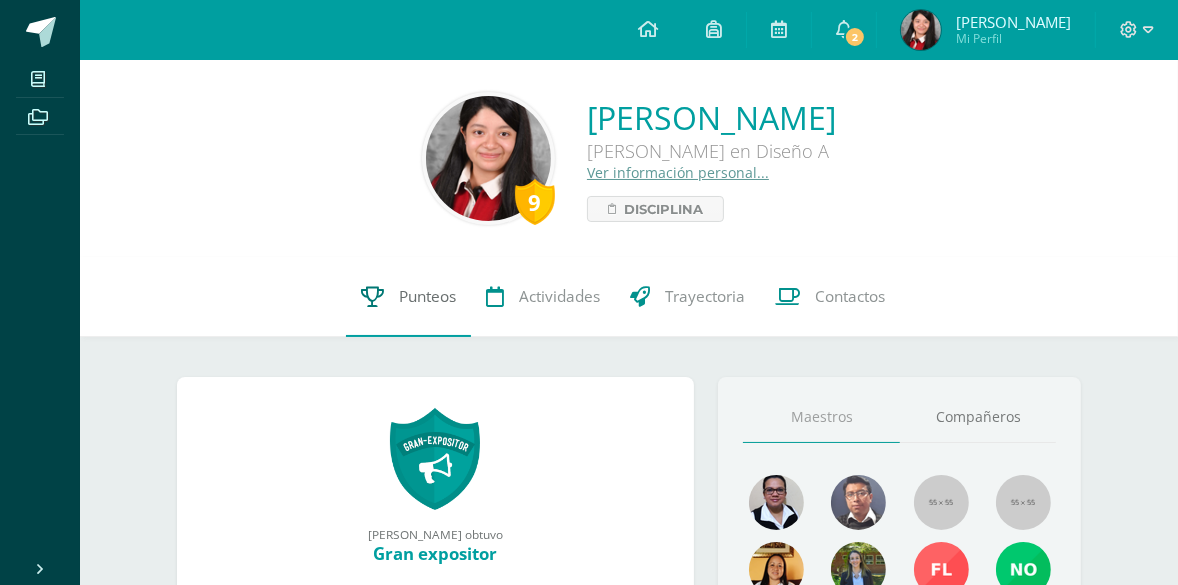 click on "Punteos" at bounding box center (408, 297) 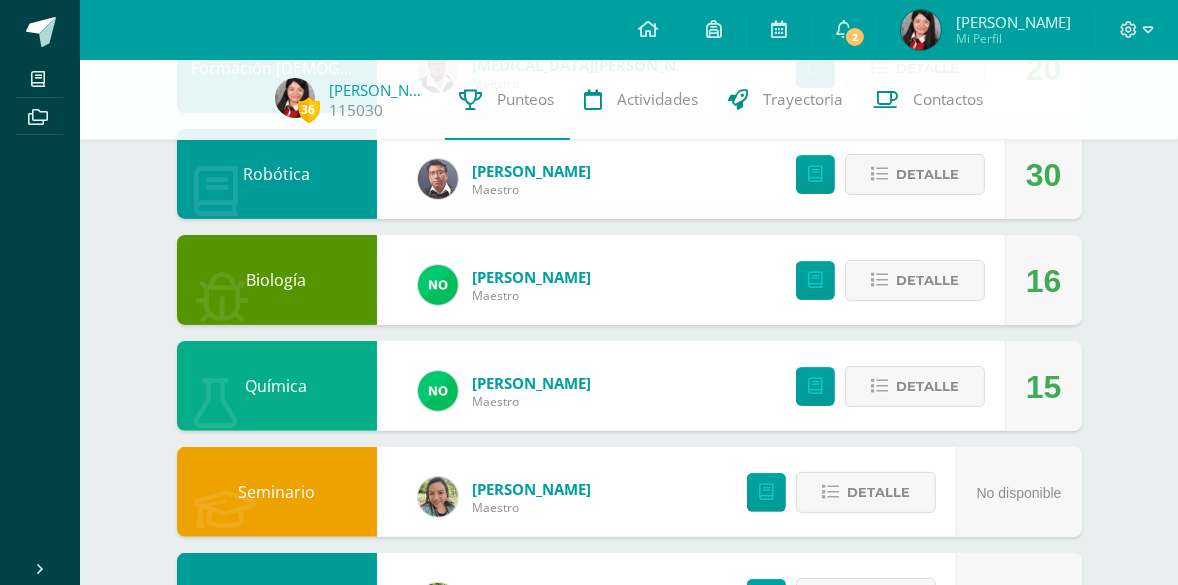 scroll, scrollTop: 454, scrollLeft: 0, axis: vertical 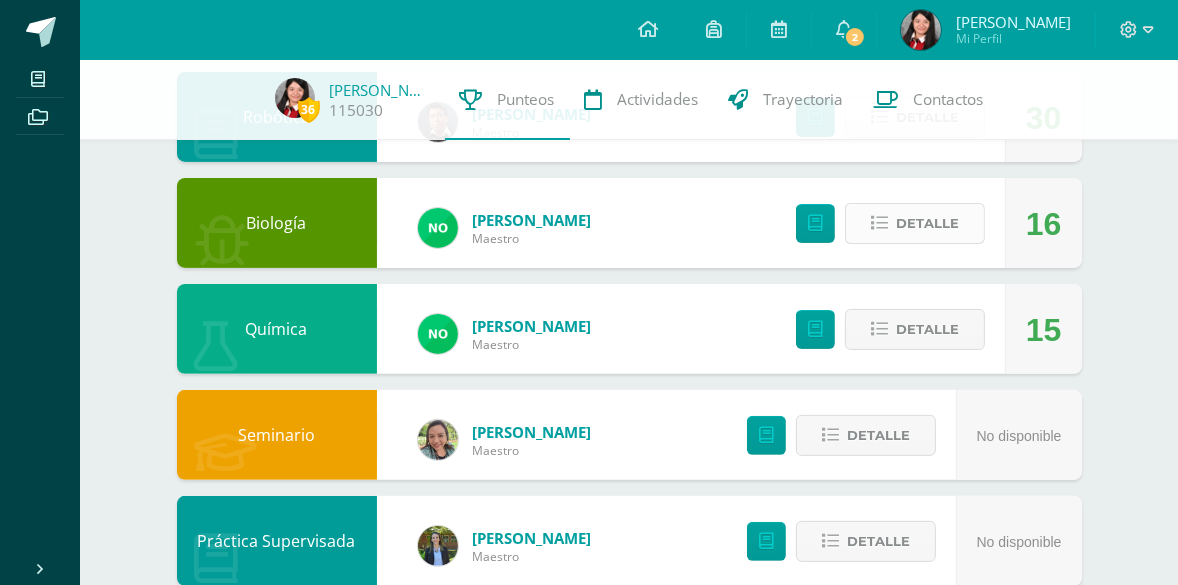 click on "Detalle" at bounding box center [927, 223] 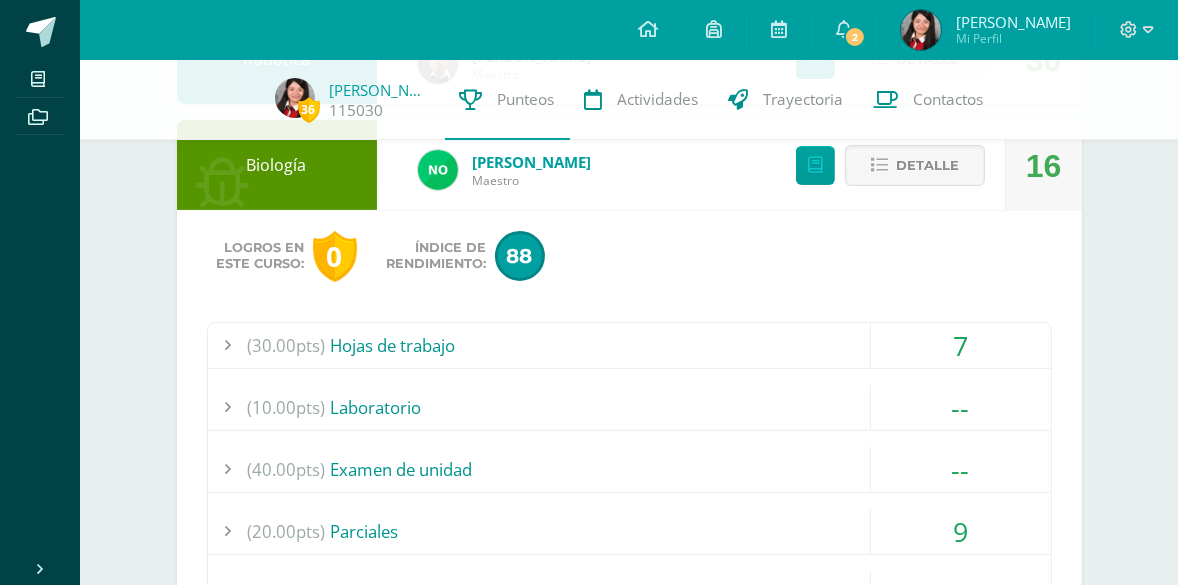 scroll, scrollTop: 545, scrollLeft: 0, axis: vertical 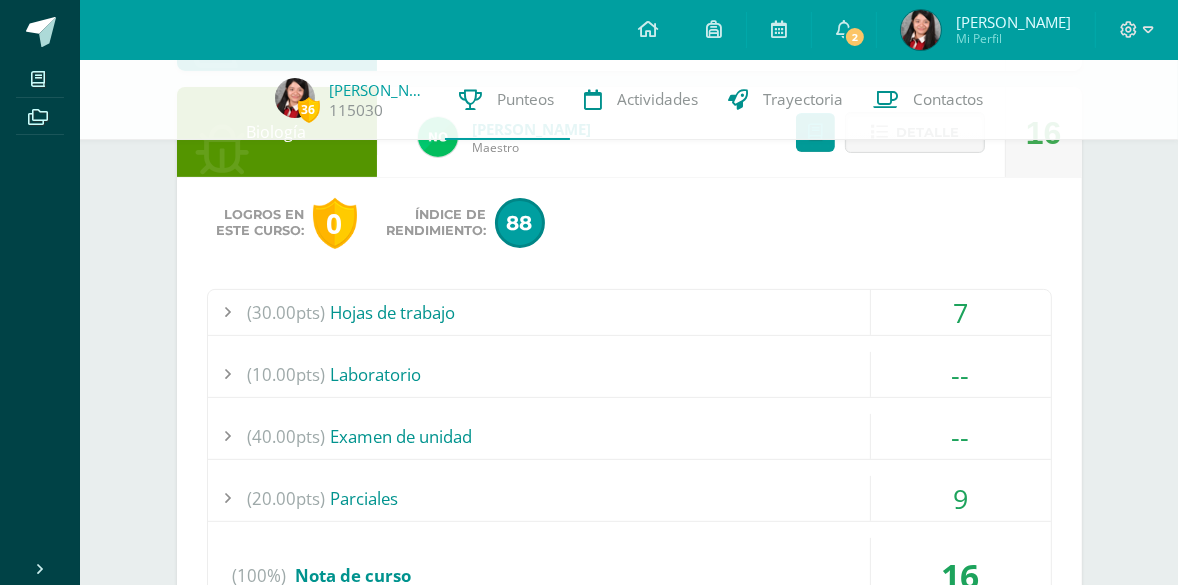 click on "(30.00pts)
Hojas de trabajo" at bounding box center [629, 312] 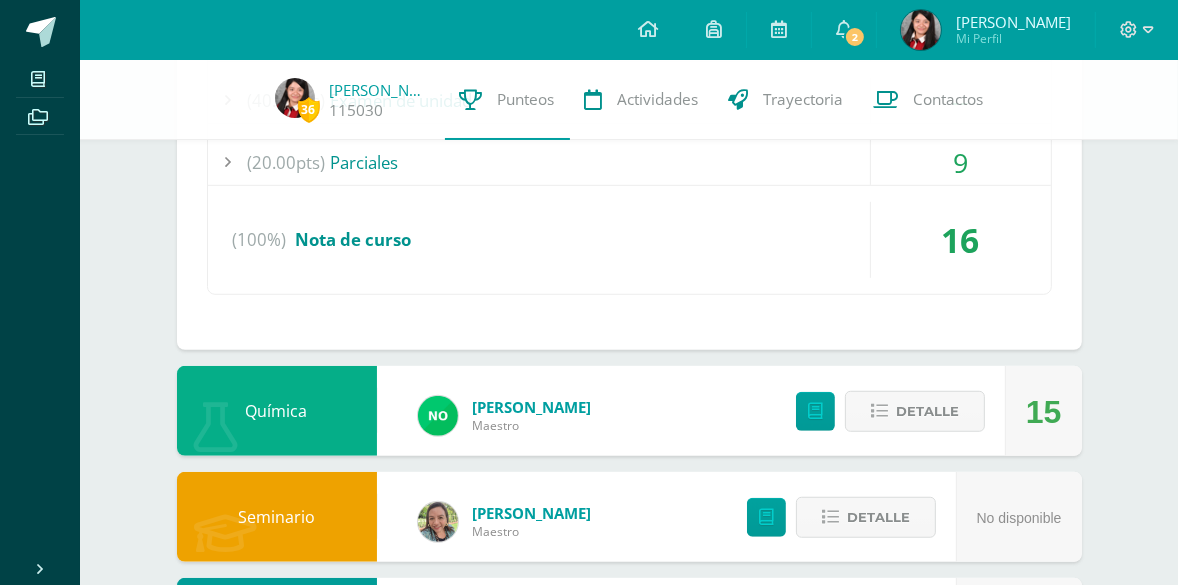 scroll, scrollTop: 1090, scrollLeft: 0, axis: vertical 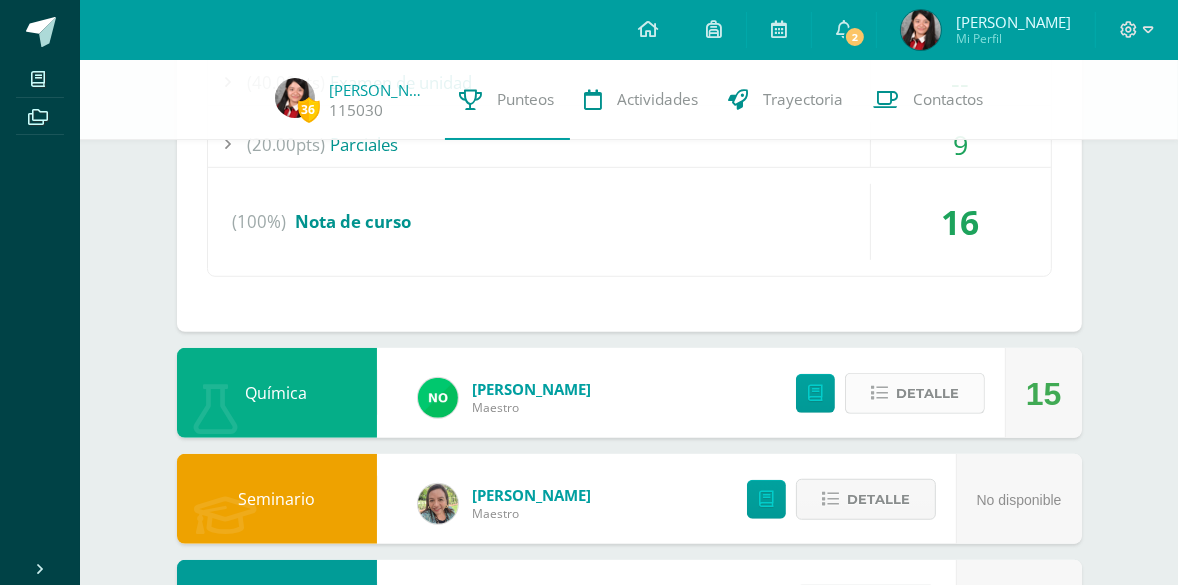 click on "Detalle" at bounding box center (915, 393) 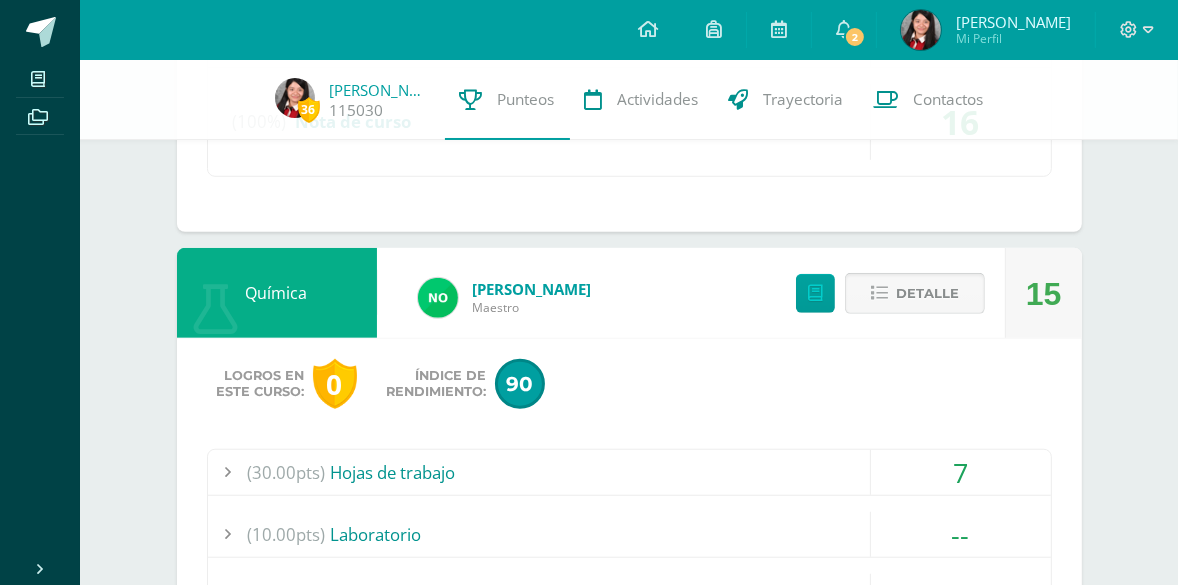 scroll, scrollTop: 1363, scrollLeft: 0, axis: vertical 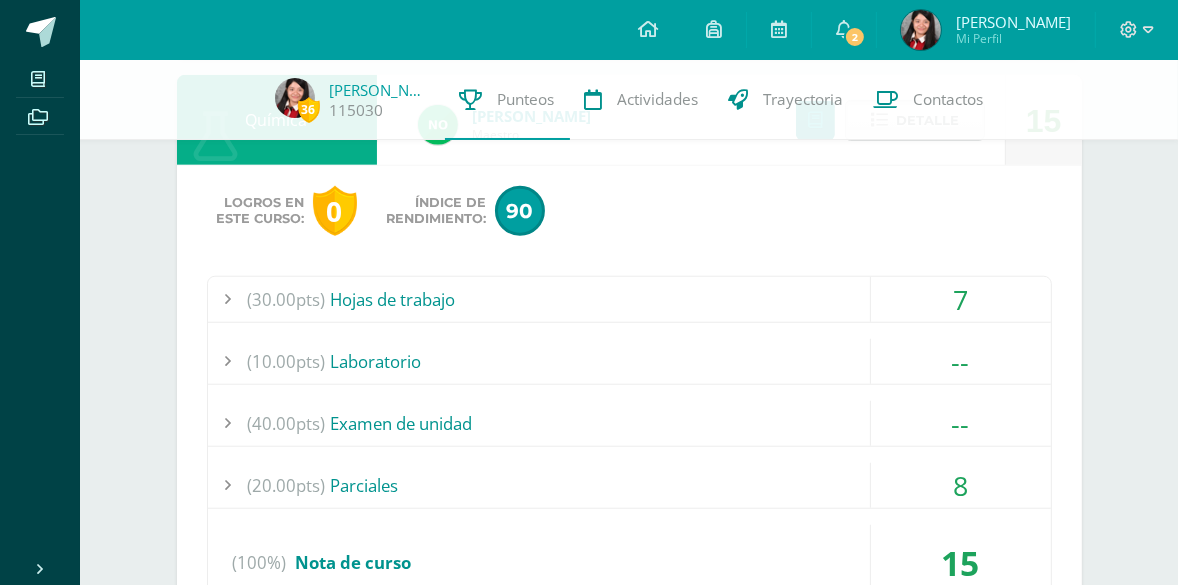 click on "(20.00pts)
Parciales" at bounding box center (629, 485) 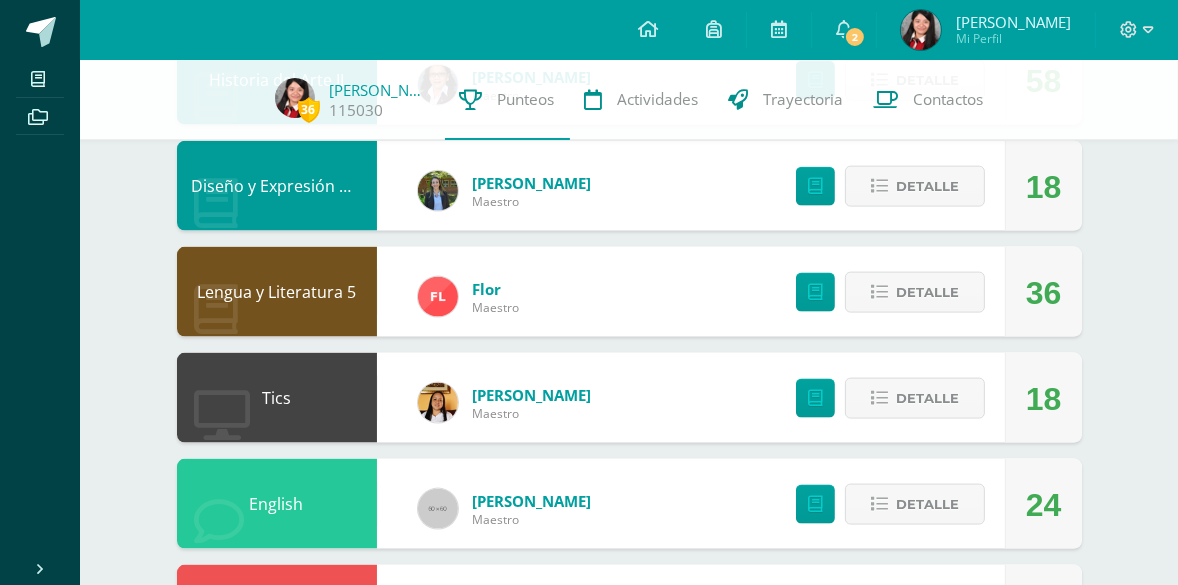 scroll, scrollTop: 2272, scrollLeft: 0, axis: vertical 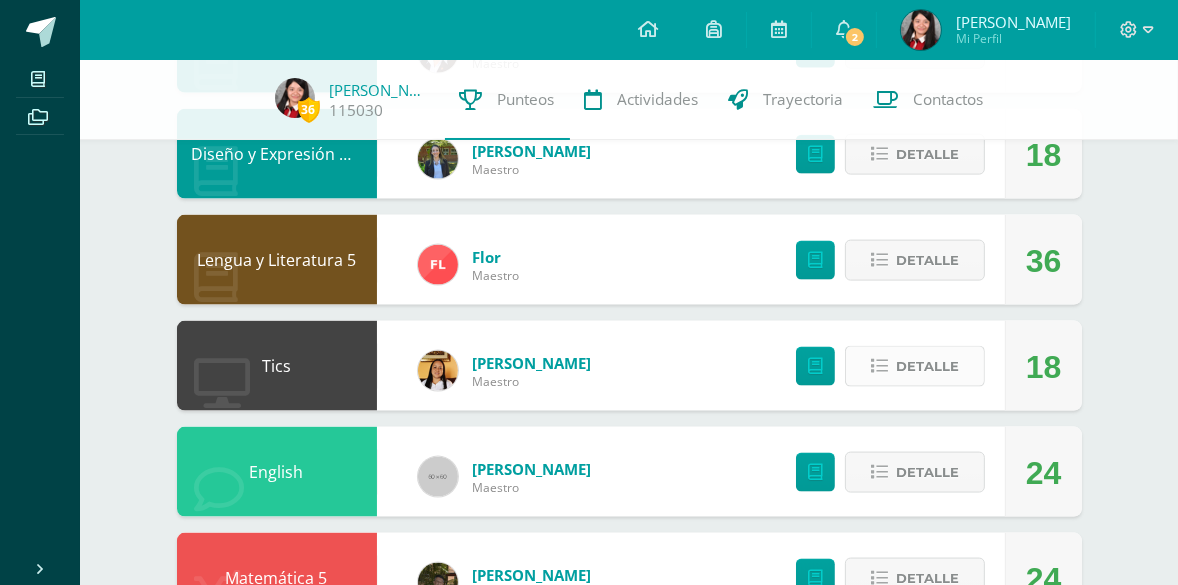 click on "Detalle" at bounding box center (927, 366) 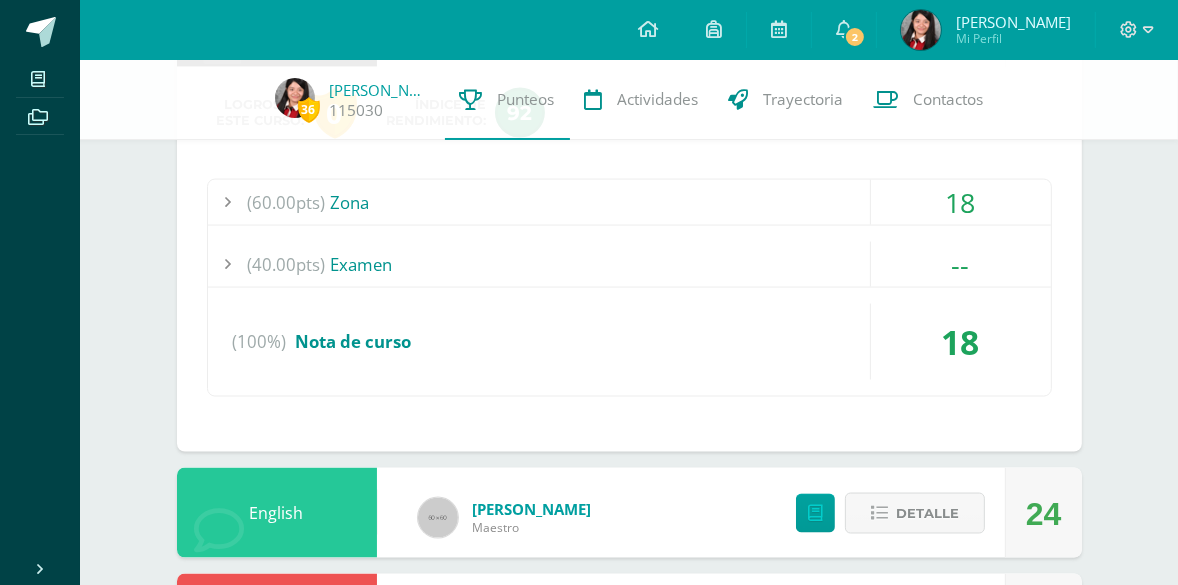 scroll, scrollTop: 2636, scrollLeft: 0, axis: vertical 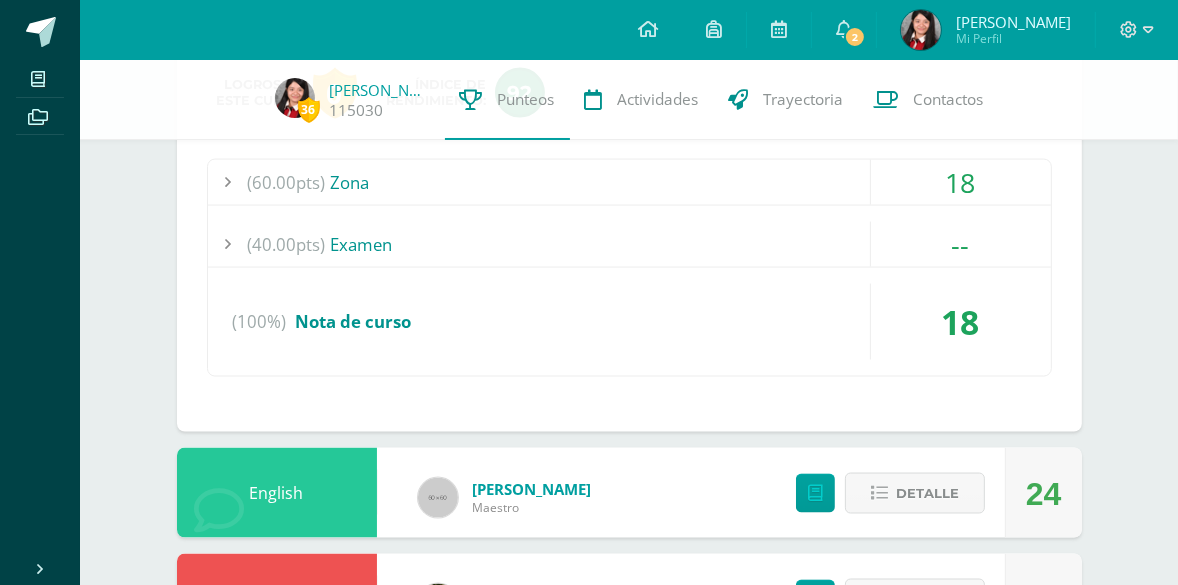 click on "(60.00pts)
Zona" at bounding box center [629, 182] 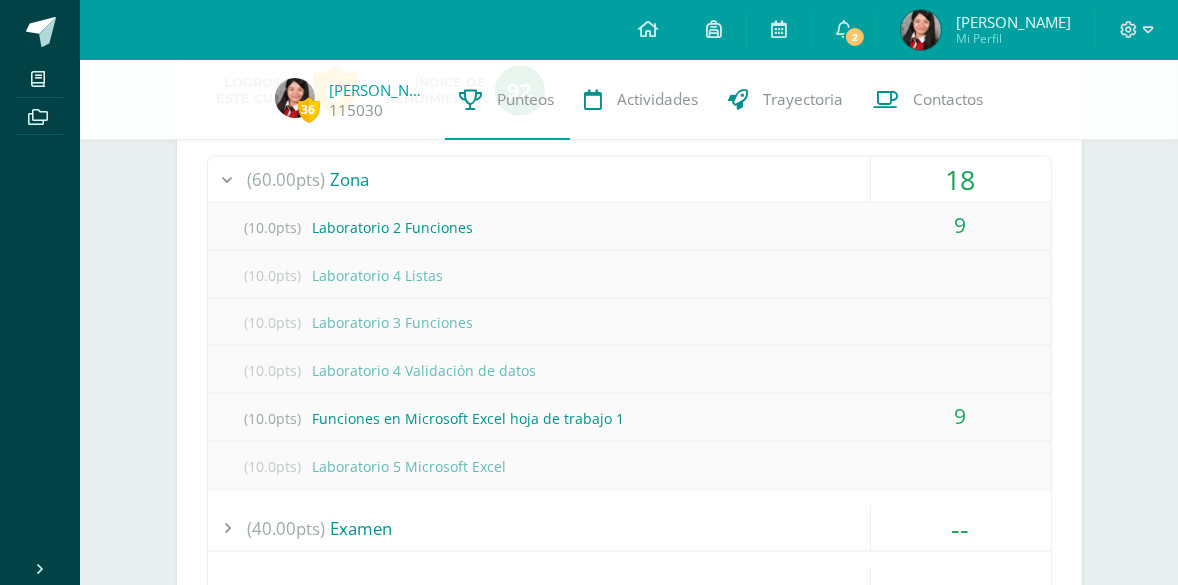 scroll, scrollTop: 2542, scrollLeft: 0, axis: vertical 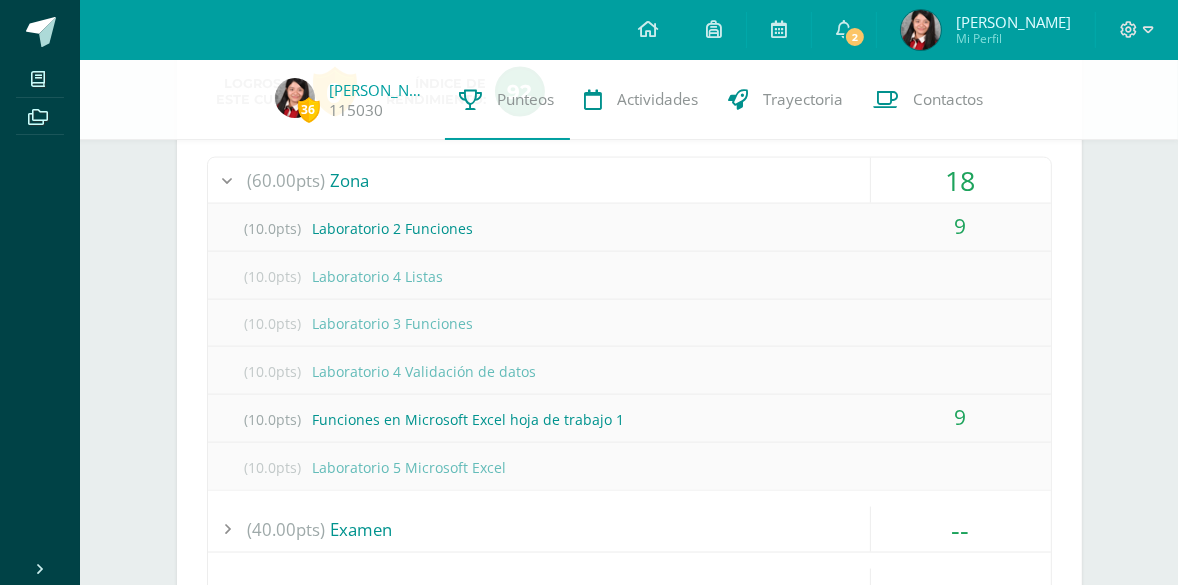 drag, startPoint x: 961, startPoint y: 217, endPoint x: 983, endPoint y: 221, distance: 22.36068 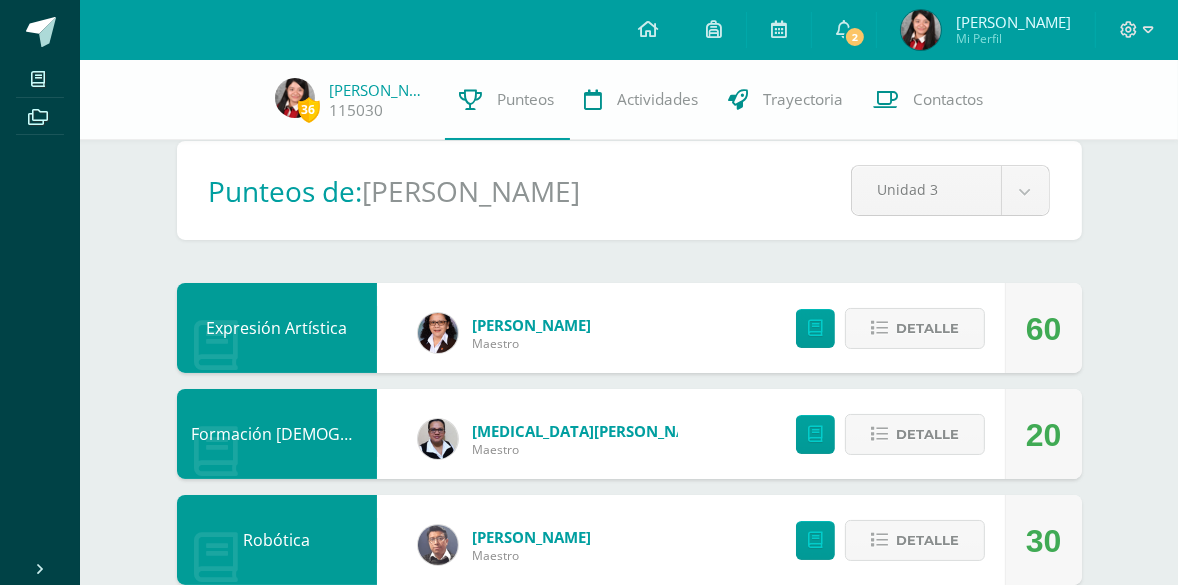 scroll, scrollTop: 0, scrollLeft: 0, axis: both 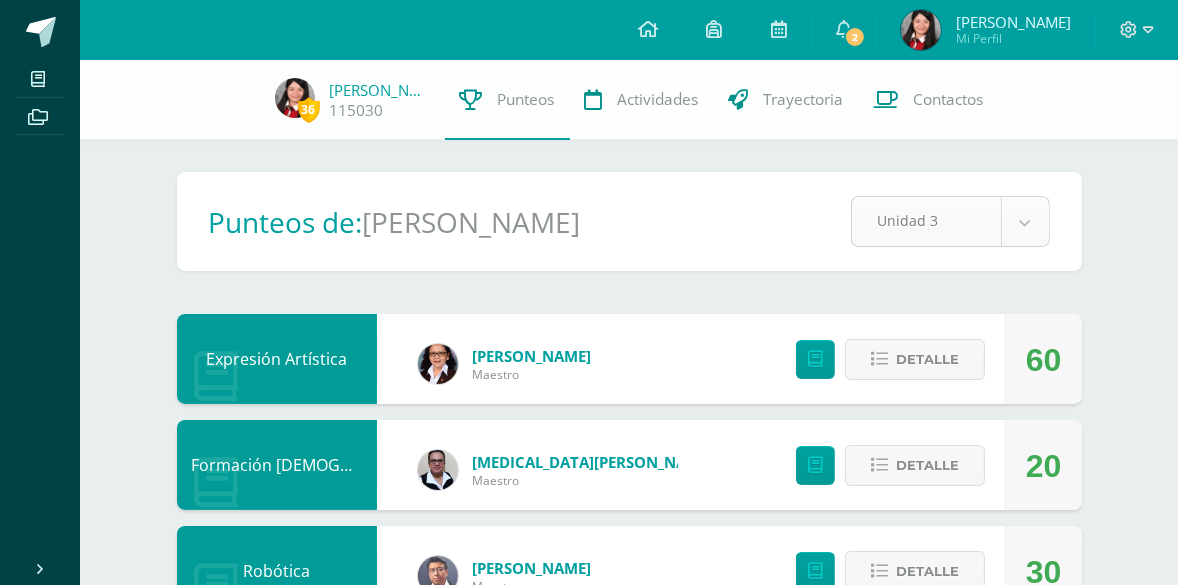 click on "Mis cursos Archivos Cerrar panel
Biología
Quinto
Bachillerato en Diseño
"A"
Diseño Gráfico Computarizado II
Quinto
Bachillerato en Diseño
"A"
Diseño y Expresión Gráfica
Quinto
Bachillerato en Diseño
"A"
English
Quinto
Bachillerato en Diseño
"A"
Estadística Descriptiva
Quinto
Bachillerato en Diseño
"A"
Mi Perfil" at bounding box center [589, 1861] 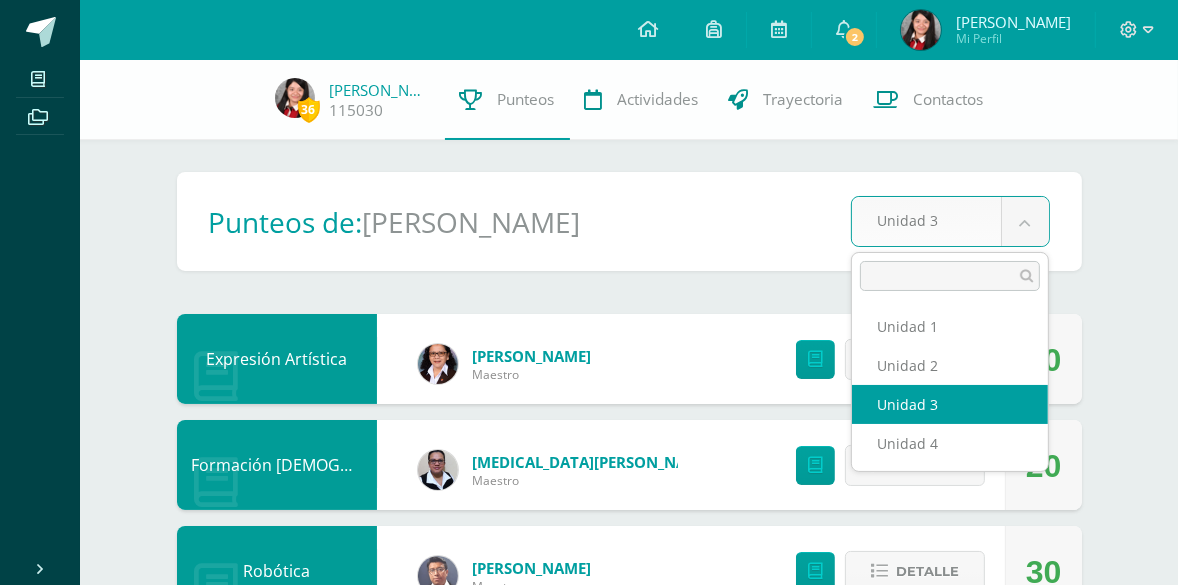 select on "Unidad 2" 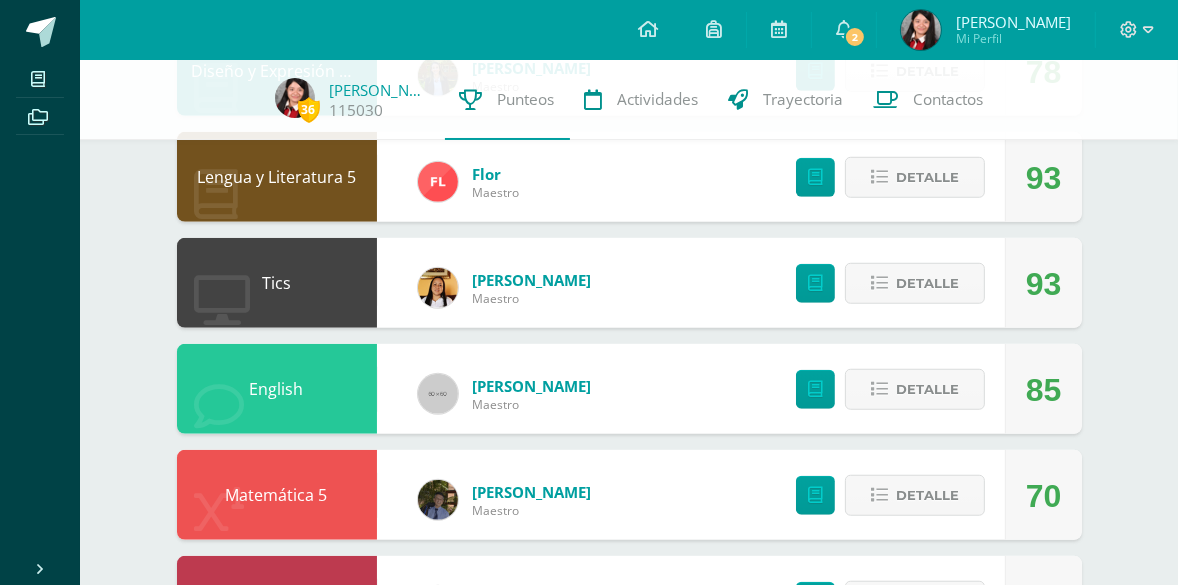 scroll, scrollTop: 1084, scrollLeft: 0, axis: vertical 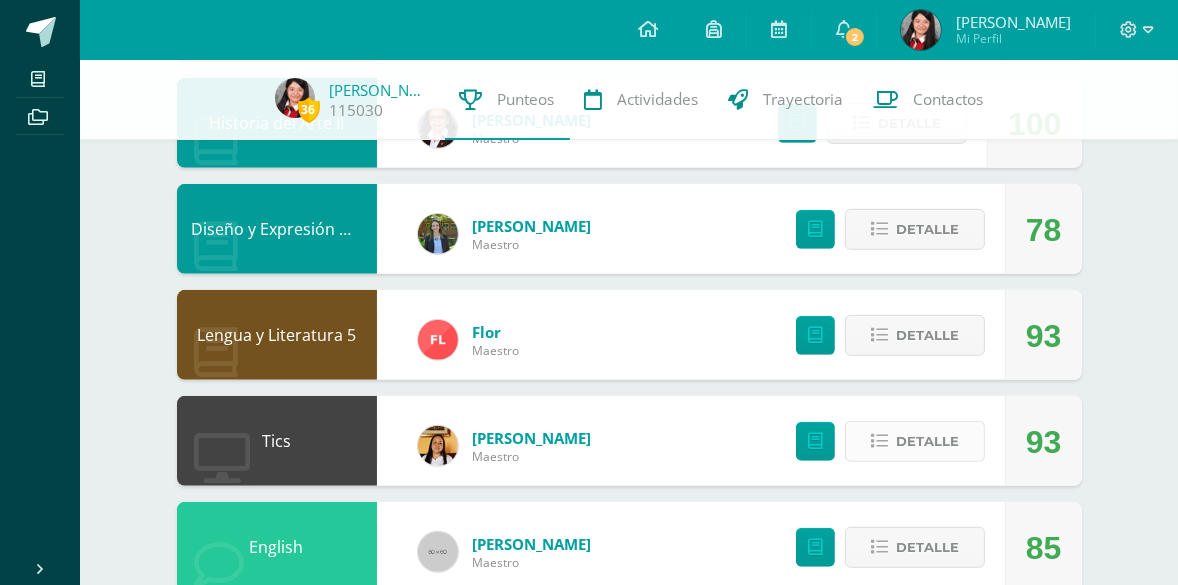 click on "Detalle" at bounding box center (927, 441) 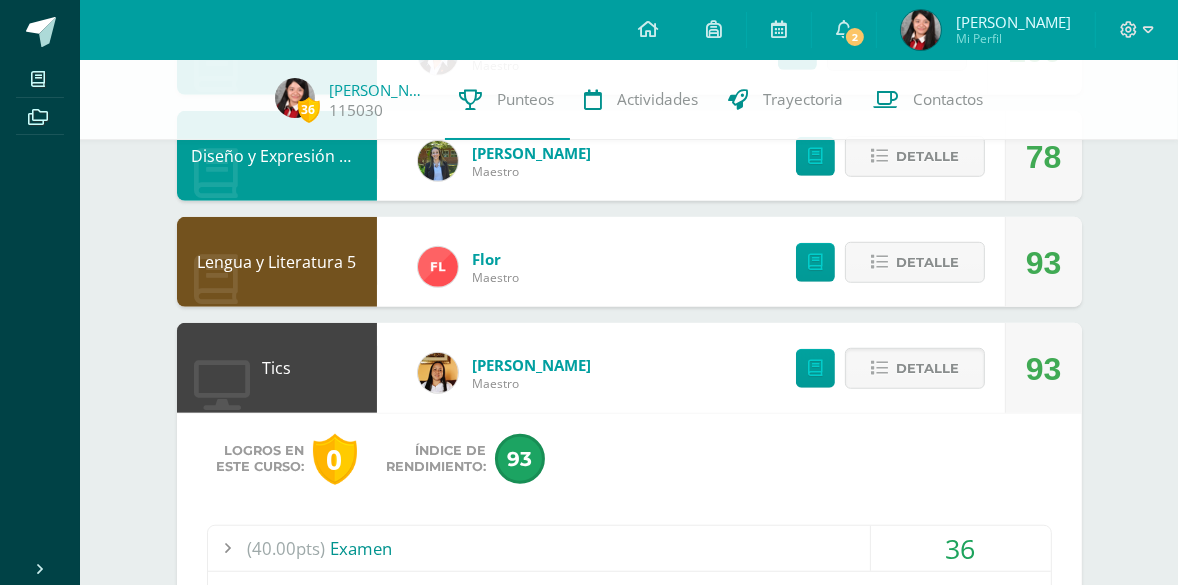 scroll, scrollTop: 1448, scrollLeft: 0, axis: vertical 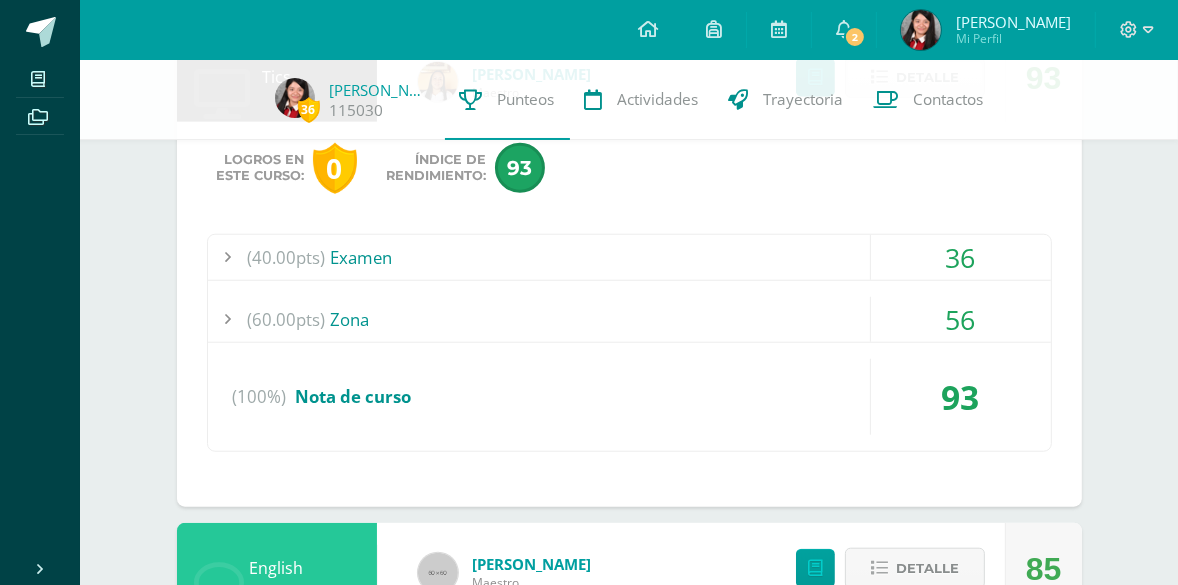 click on "(40.00pts)
Examen" at bounding box center (629, 257) 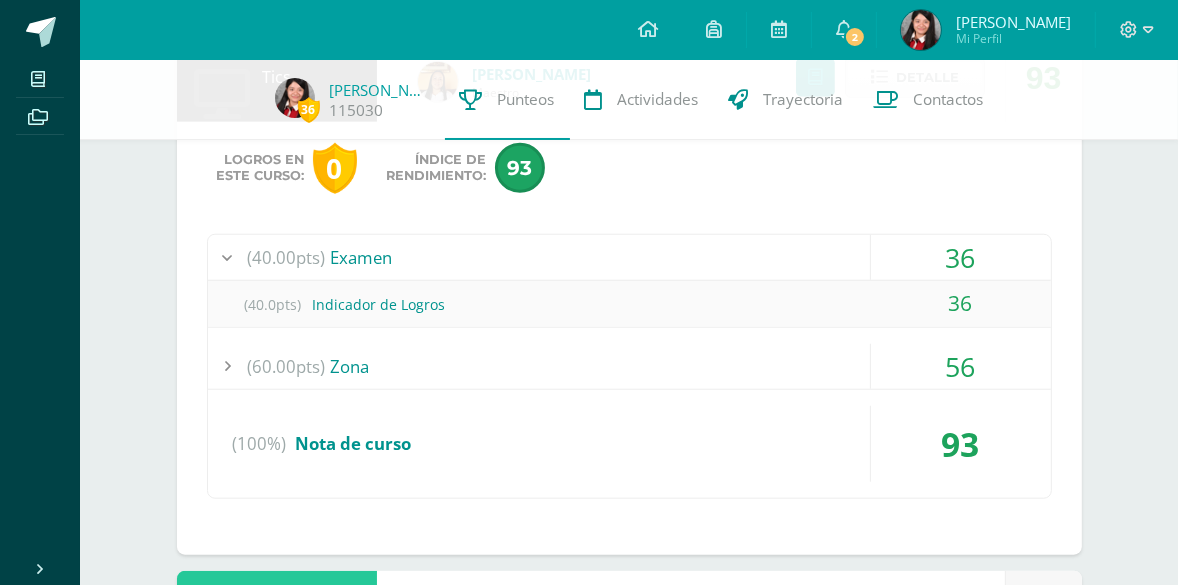 click on "(60.00pts)
Zona" at bounding box center [629, 366] 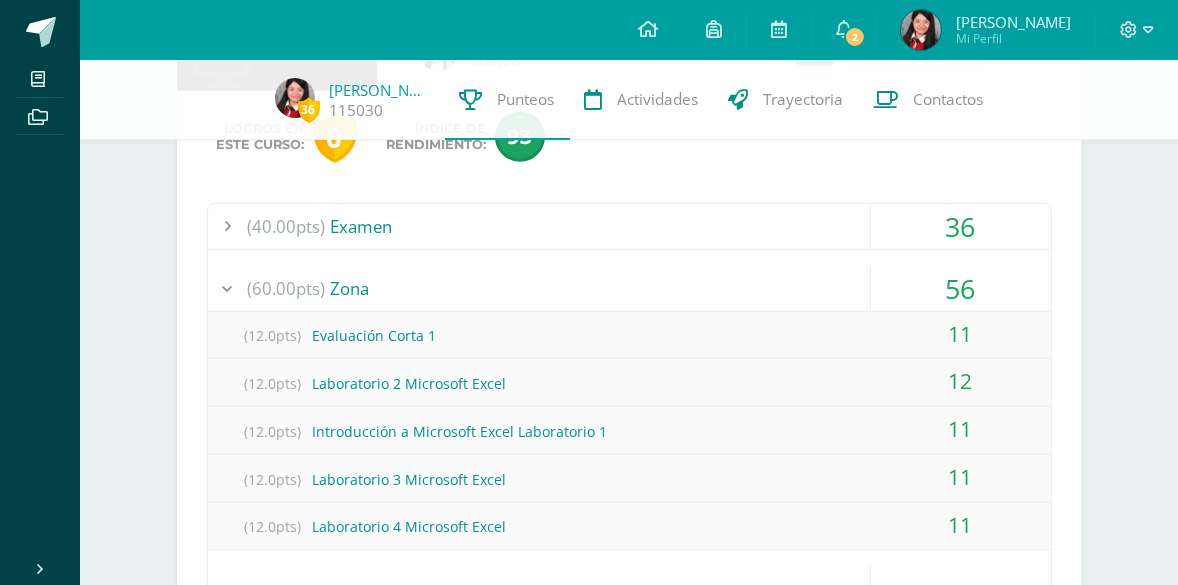 scroll, scrollTop: 1448, scrollLeft: 0, axis: vertical 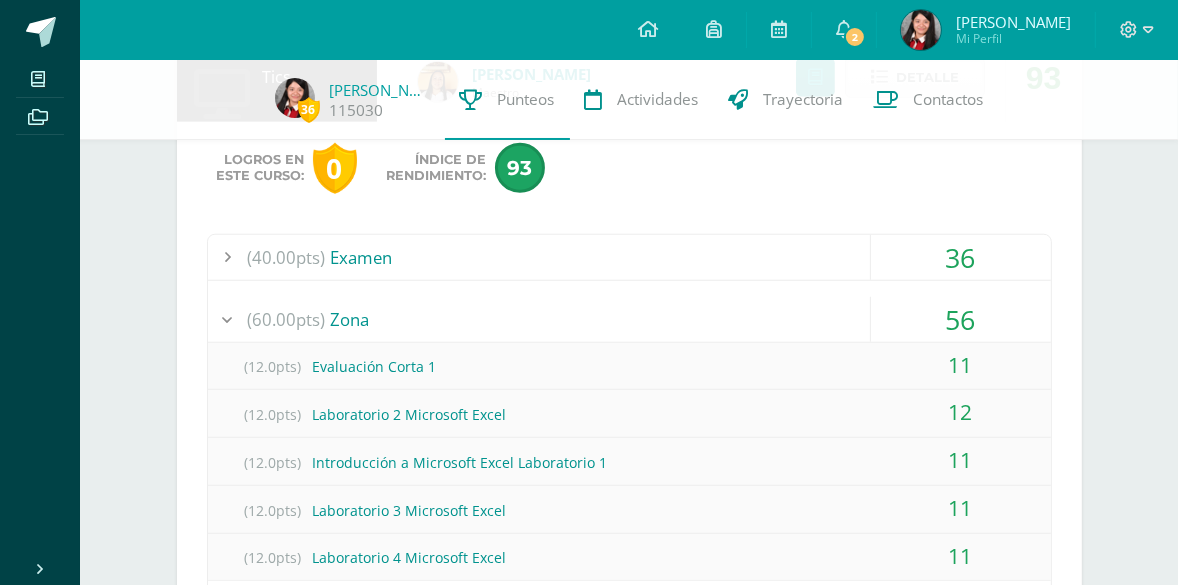 click on "(40.00pts)
Examen" at bounding box center (629, 257) 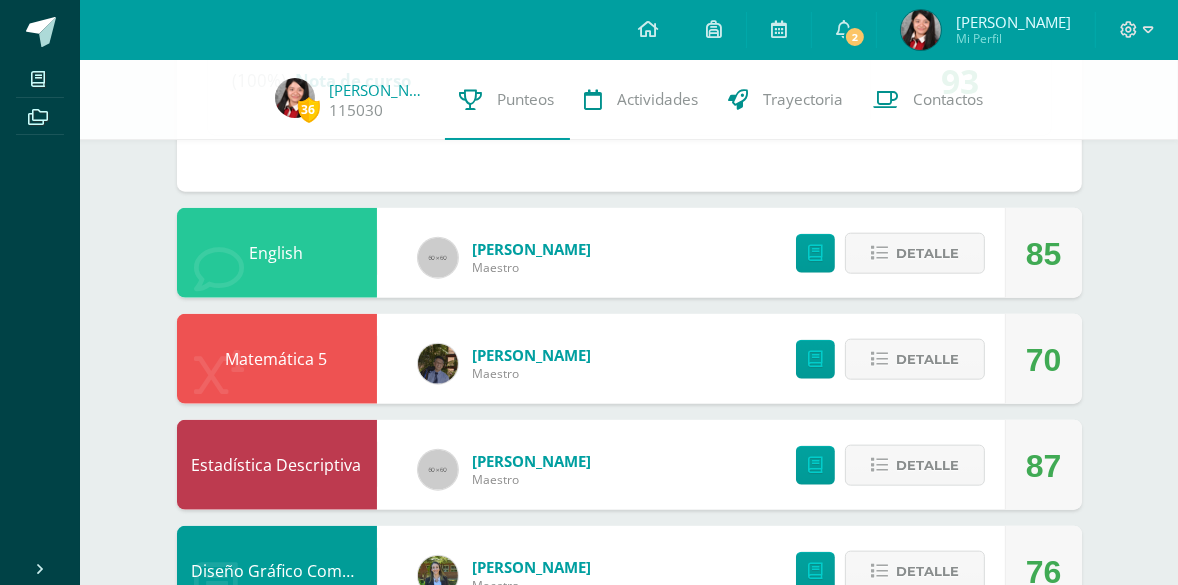 scroll, scrollTop: 1880, scrollLeft: 0, axis: vertical 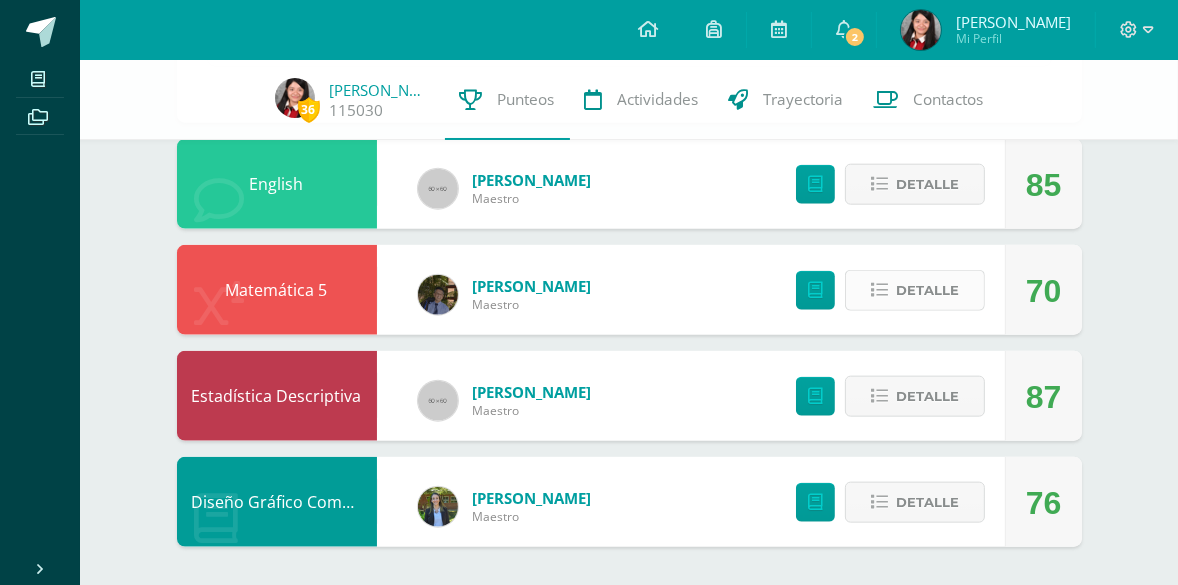 click on "Detalle" at bounding box center [927, 290] 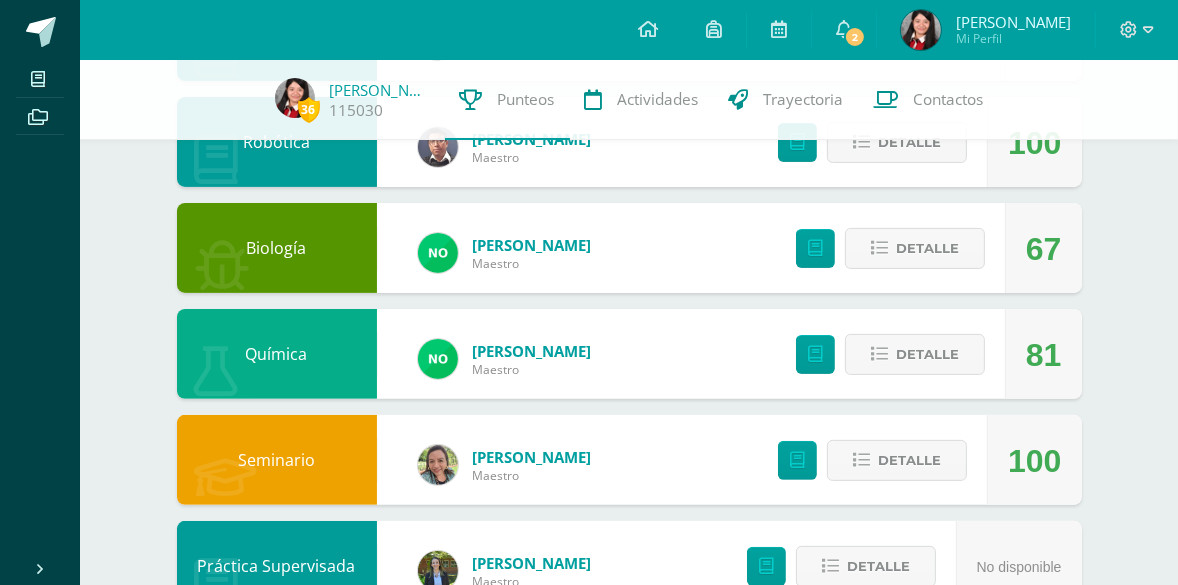 scroll, scrollTop: 0, scrollLeft: 0, axis: both 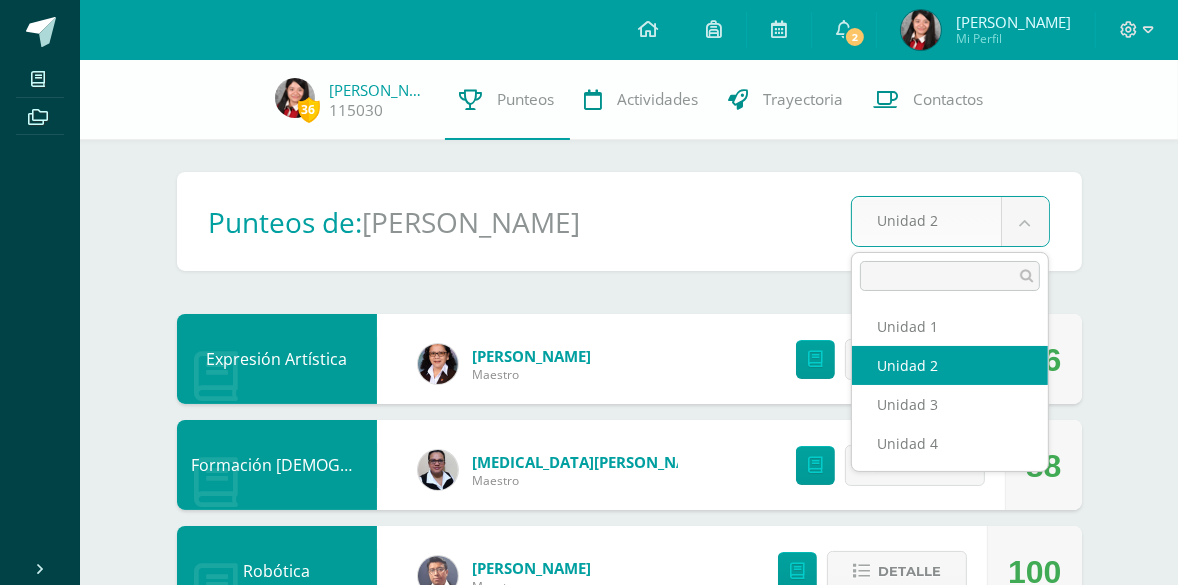click on "Mis cursos Archivos Cerrar panel
Biología
Quinto
Bachillerato en Diseño
"A"
Diseño Gráfico Computarizado II
Quinto
Bachillerato en Diseño
"A"
Diseño y Expresión Gráfica
Quinto
Bachillerato en Diseño
"A"
English
Quinto
Bachillerato en Diseño
"A"
Estadística Descriptiva
Quinto
Bachillerato en Diseño
"A"
Mi Perfil" at bounding box center (589, 1580) 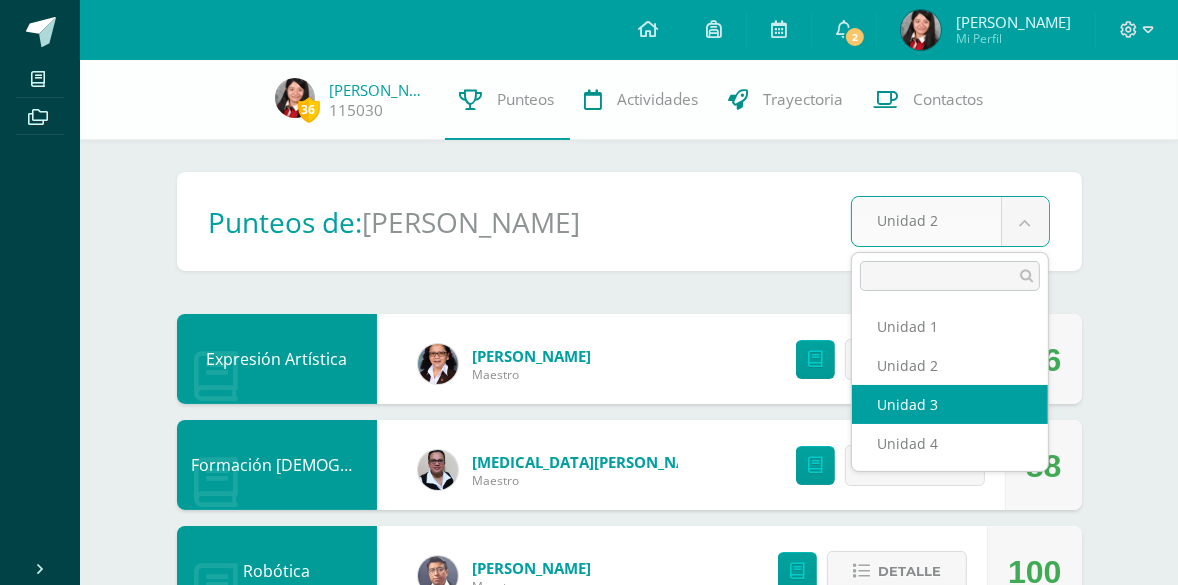 select on "Unidad 3" 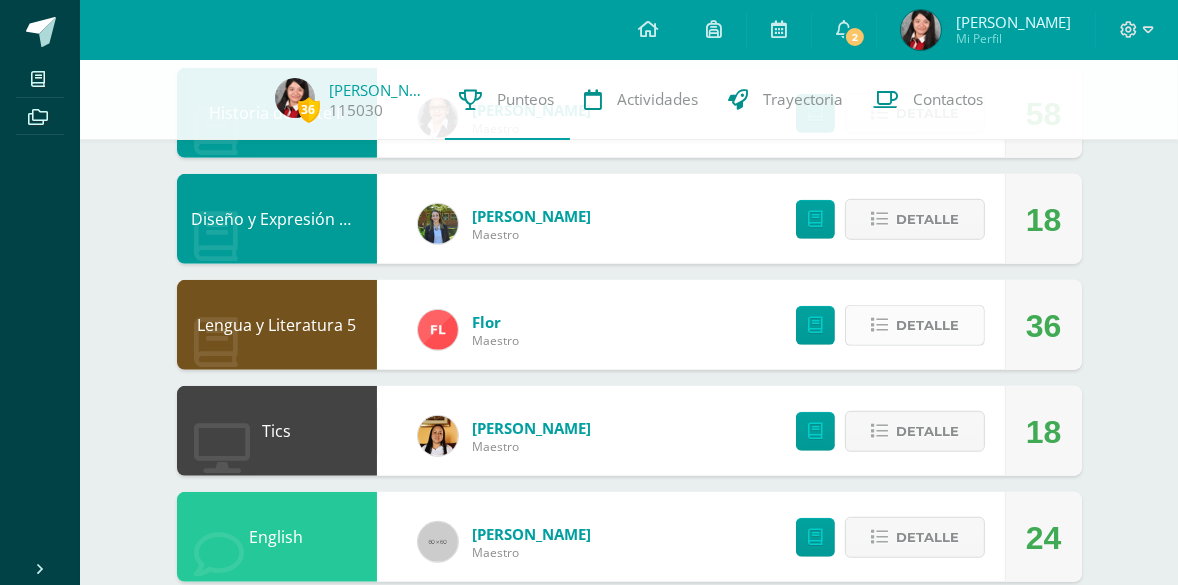 scroll, scrollTop: 1363, scrollLeft: 0, axis: vertical 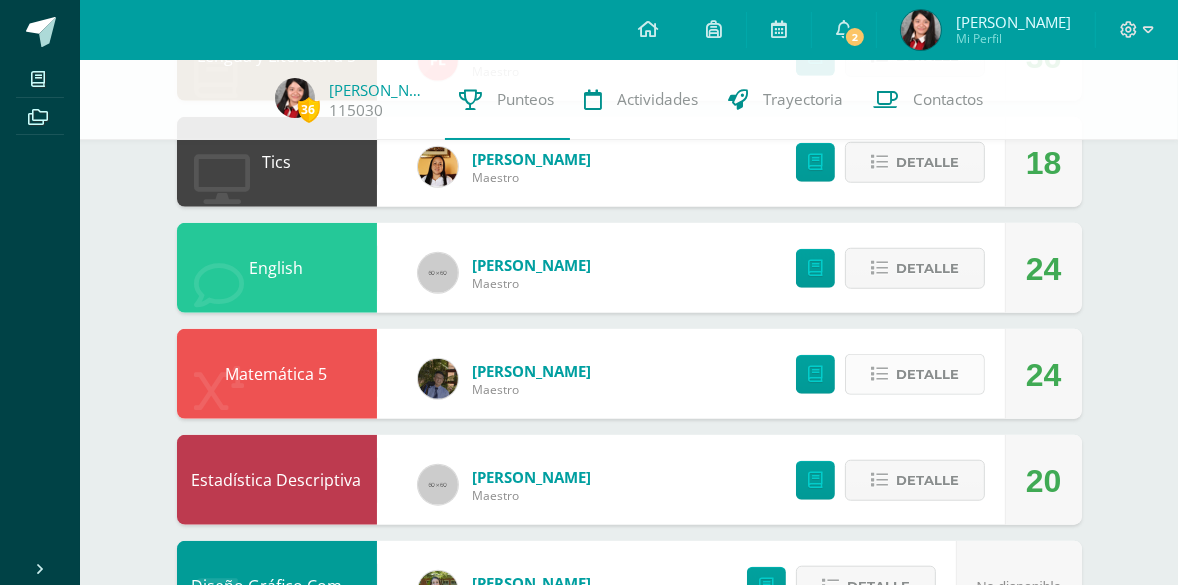 click on "Detalle" at bounding box center (915, 374) 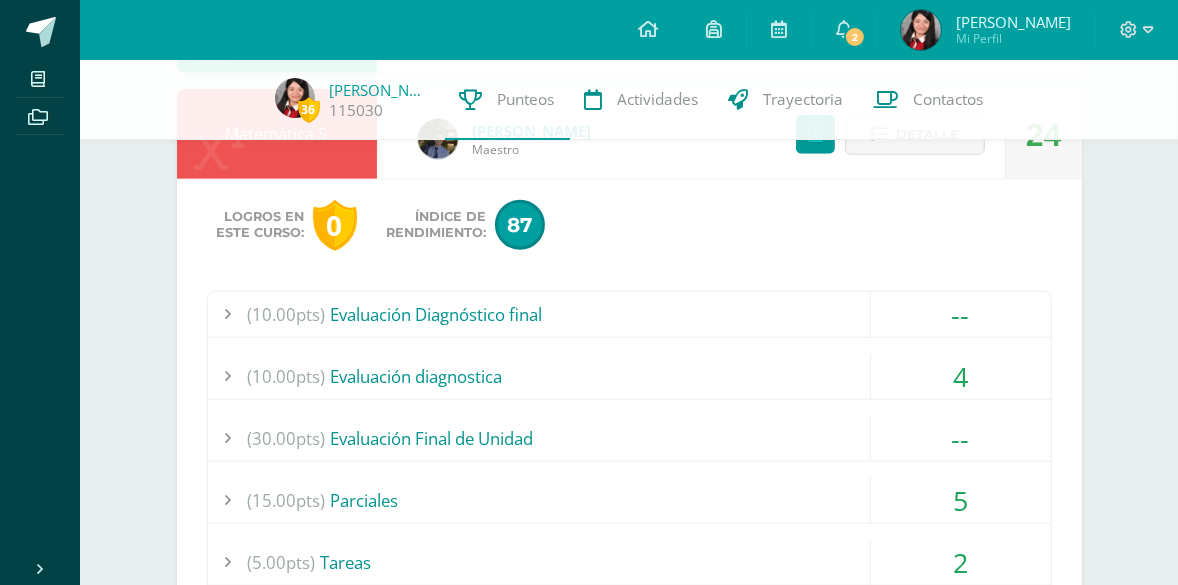 scroll, scrollTop: 1636, scrollLeft: 0, axis: vertical 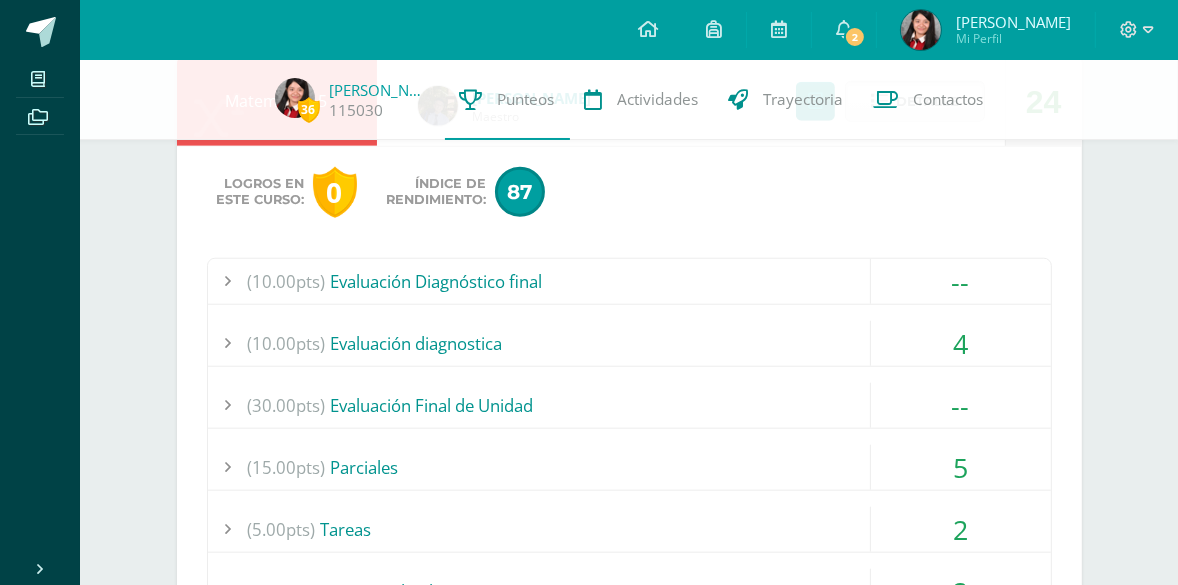click on "(10.00pts)
Evaluación diagnostica" at bounding box center [629, 343] 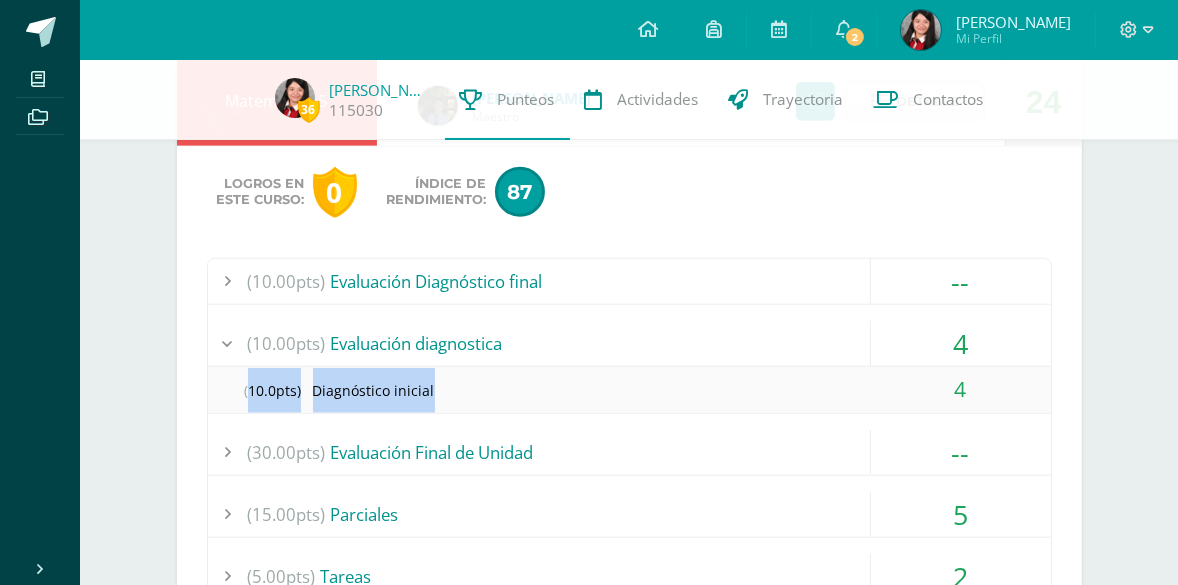 drag, startPoint x: 245, startPoint y: 386, endPoint x: 468, endPoint y: 378, distance: 223.14345 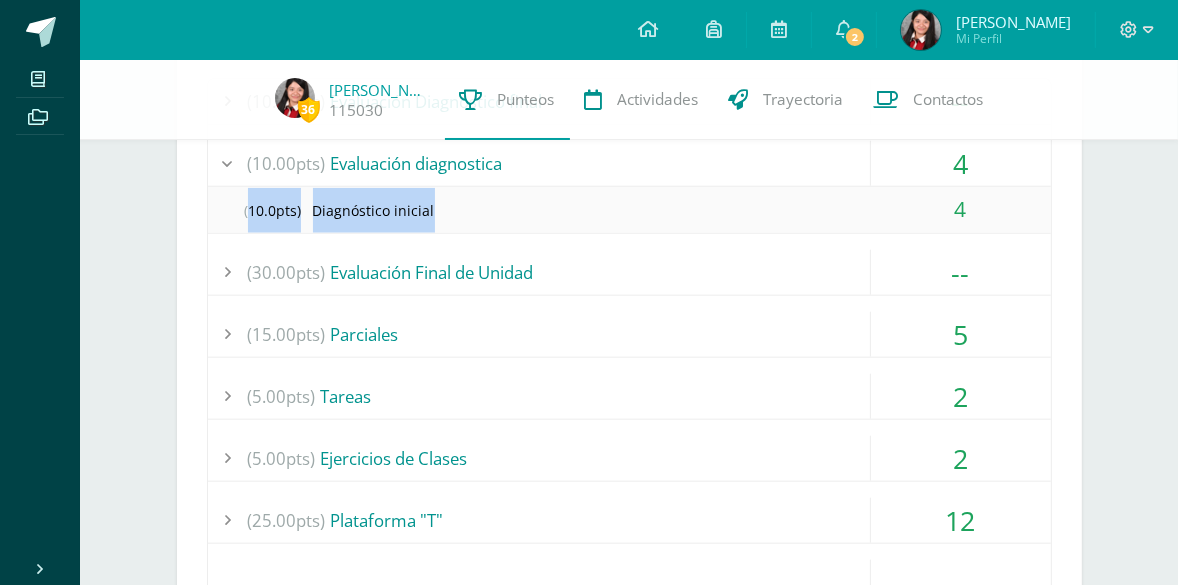 scroll, scrollTop: 1818, scrollLeft: 0, axis: vertical 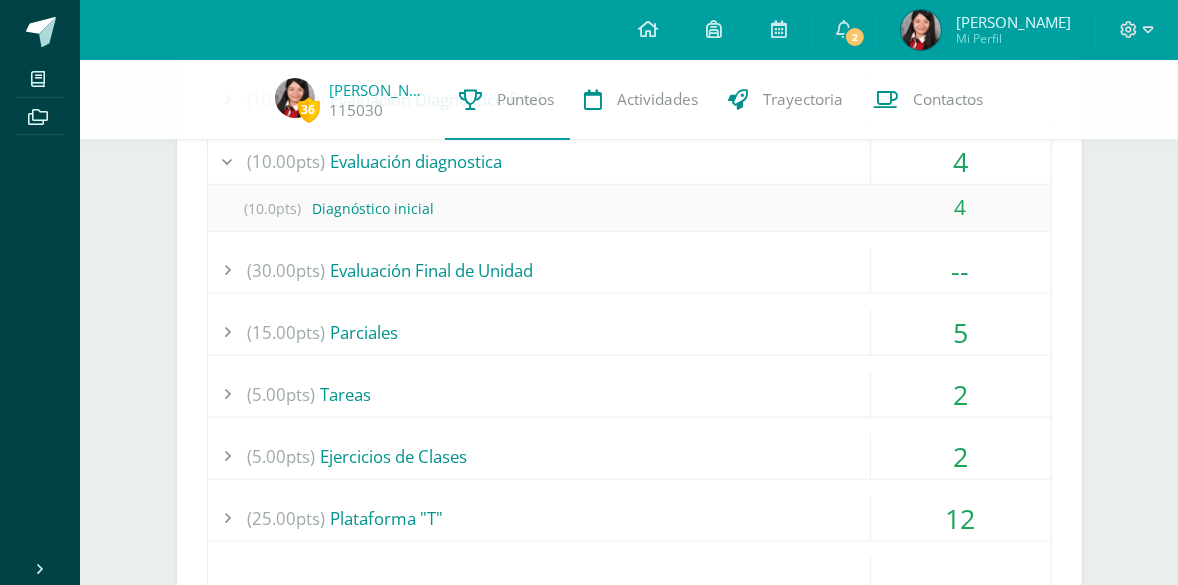 click on "Logros en
este curso:
0
Índice de Rendimiento:
87
(10.00pts)
Evaluación Diagnóstico  final
--" at bounding box center (629, 335) 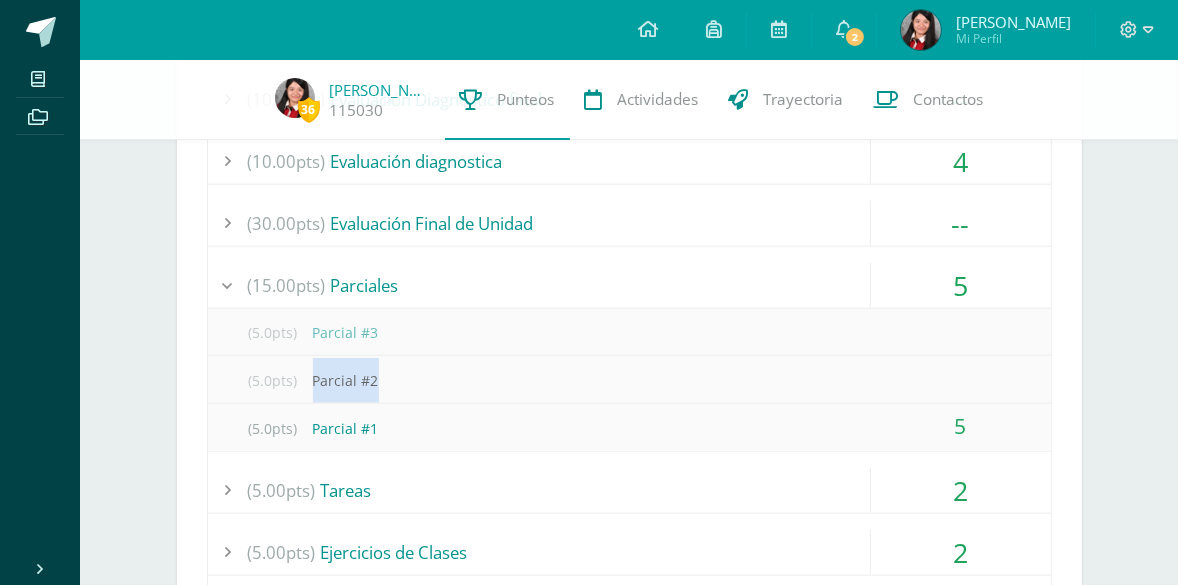 drag, startPoint x: 315, startPoint y: 373, endPoint x: 429, endPoint y: 384, distance: 114.52947 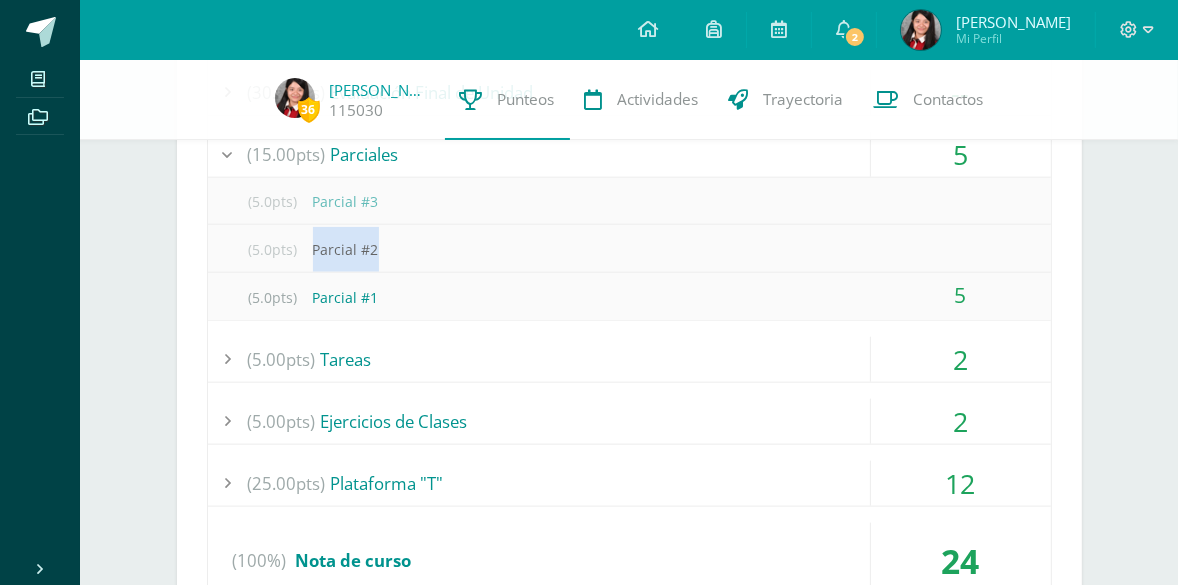 scroll, scrollTop: 2000, scrollLeft: 0, axis: vertical 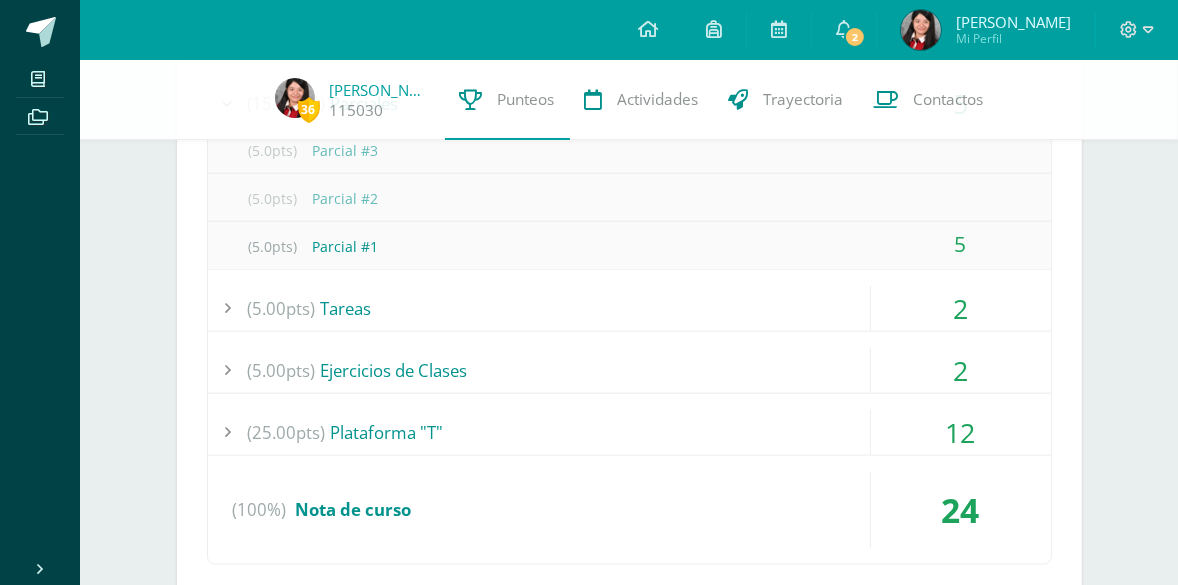 click on "(5.00pts)
Tareas" at bounding box center [629, 308] 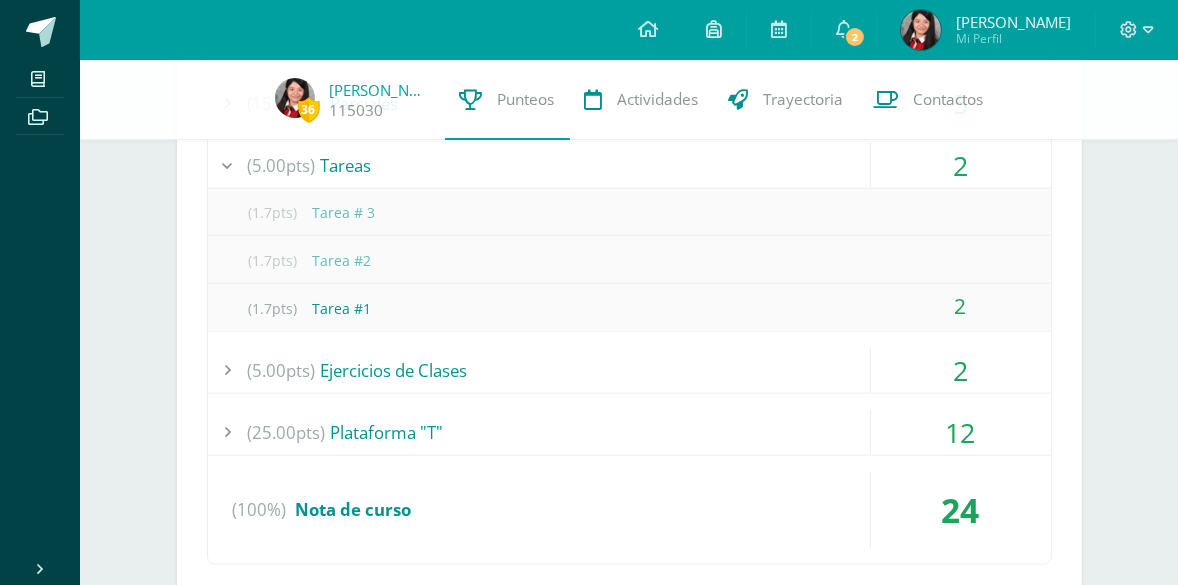 click on "(5.00pts)
Ejercicios de Clases" at bounding box center [629, 370] 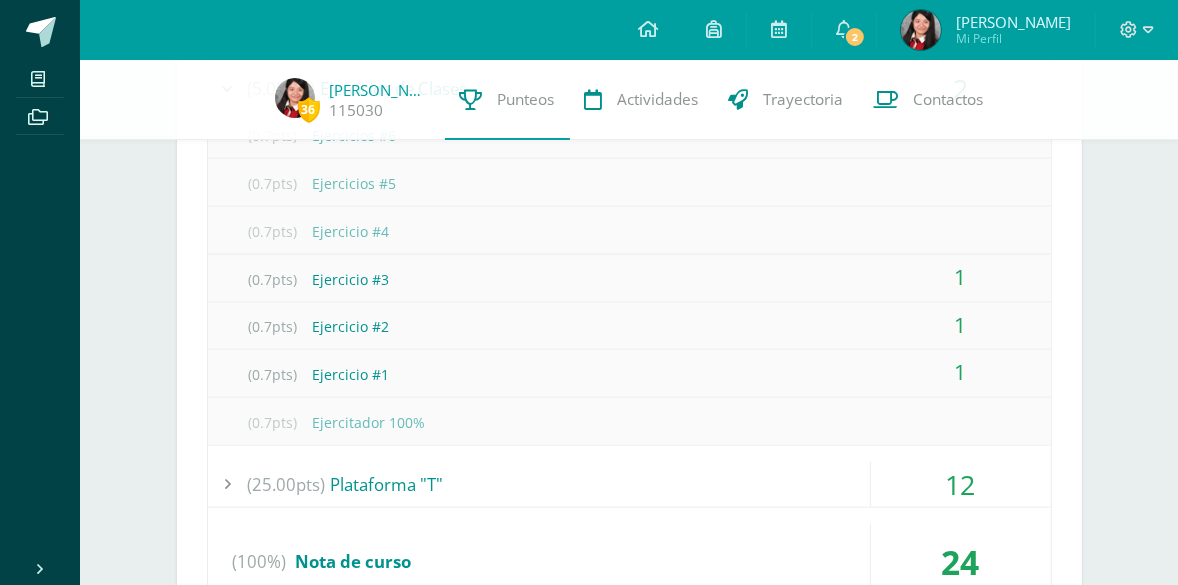 scroll, scrollTop: 2181, scrollLeft: 0, axis: vertical 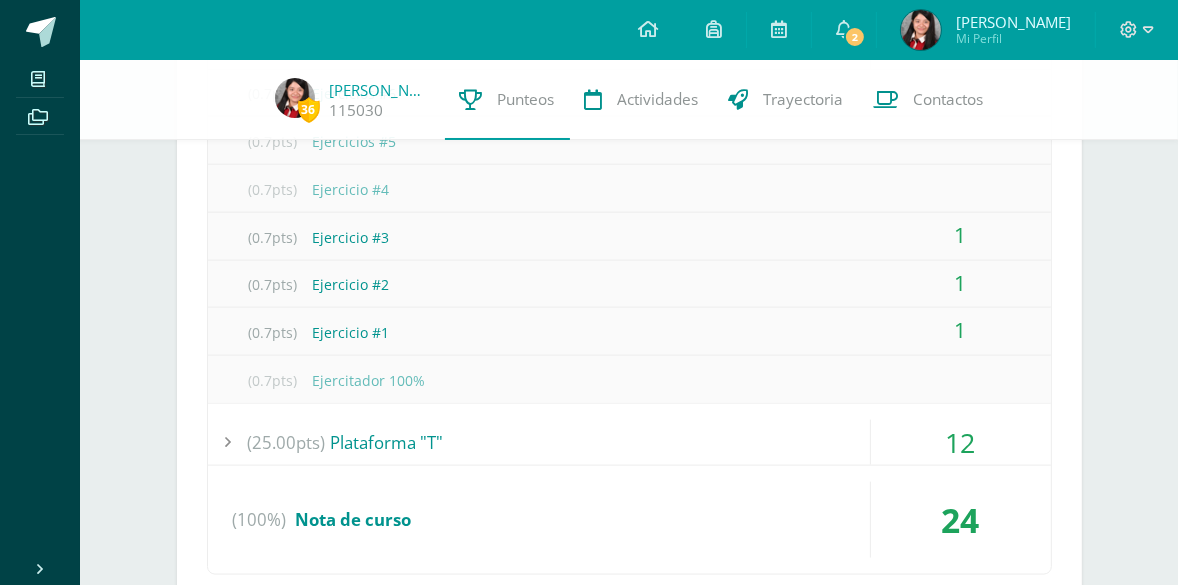 click on "(25.00pts)
Plataforma "T"" at bounding box center (629, 442) 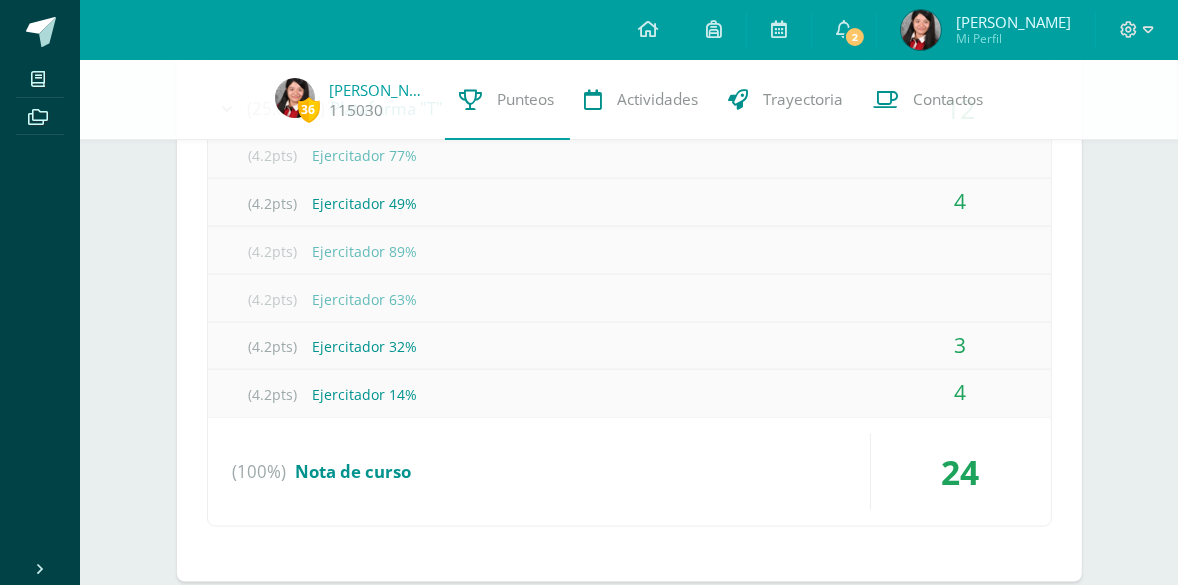 click on "(4.2pts)  Ejercitador 32%" at bounding box center (629, 346) 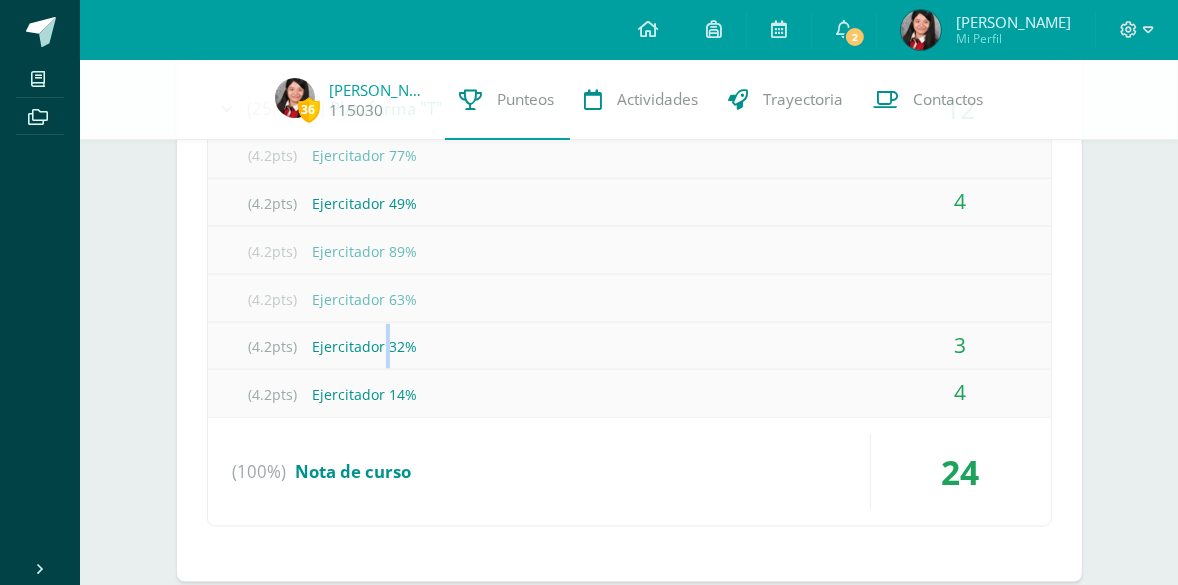 click on "(4.2pts)  Ejercitador 32%" at bounding box center [629, 346] 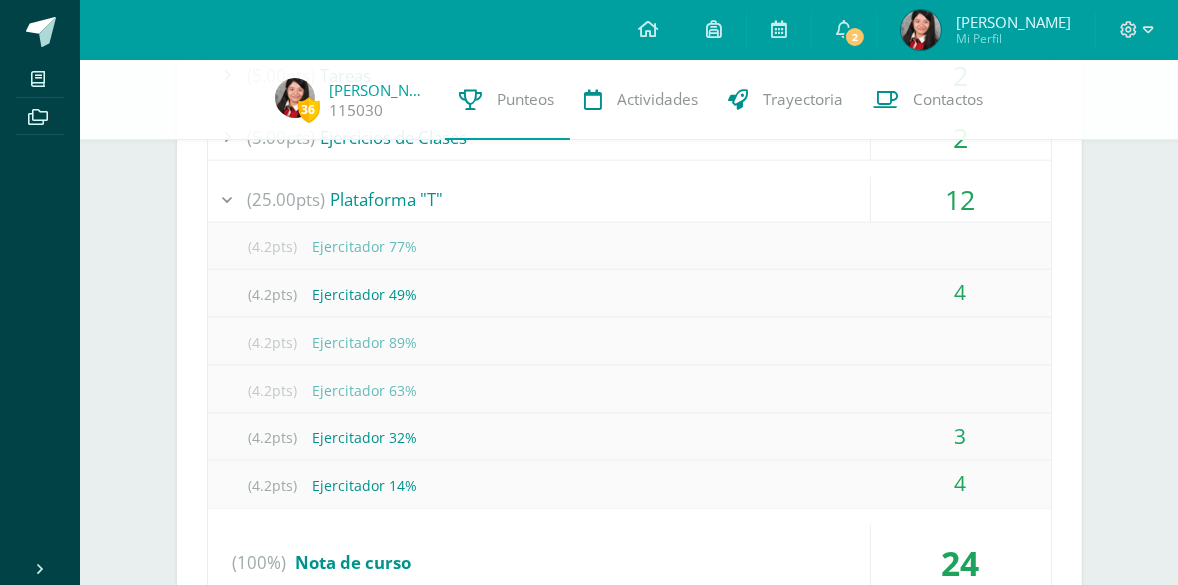 click on "4" at bounding box center [961, 292] 